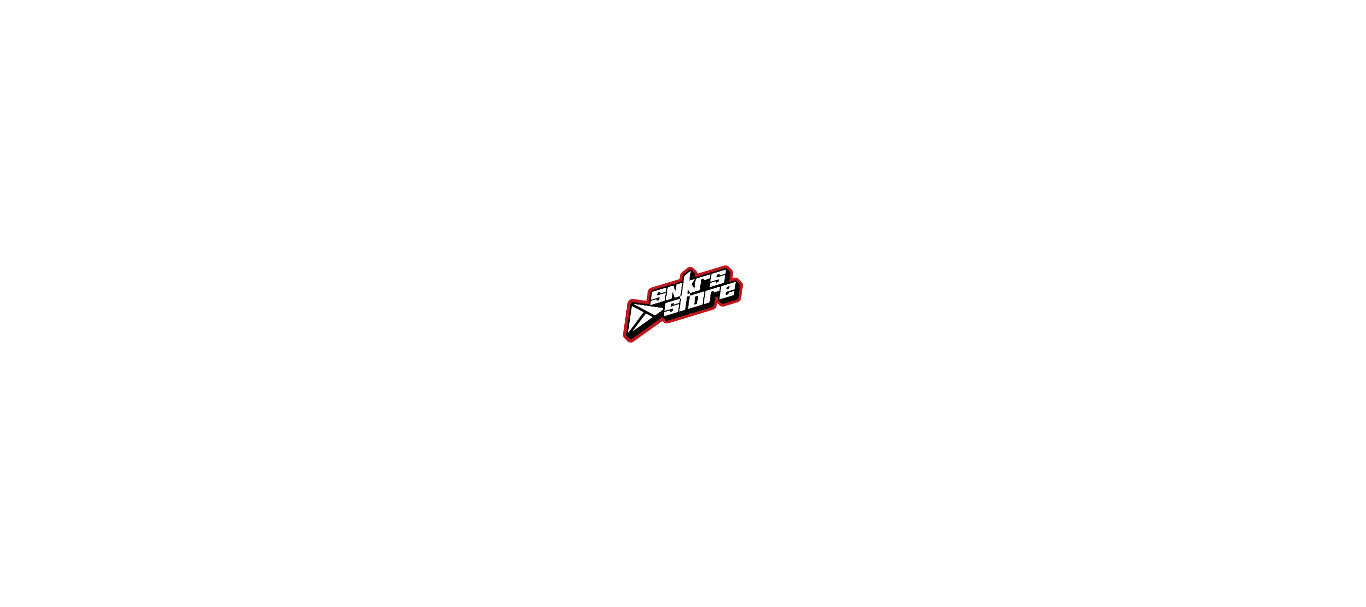 scroll, scrollTop: 0, scrollLeft: 0, axis: both 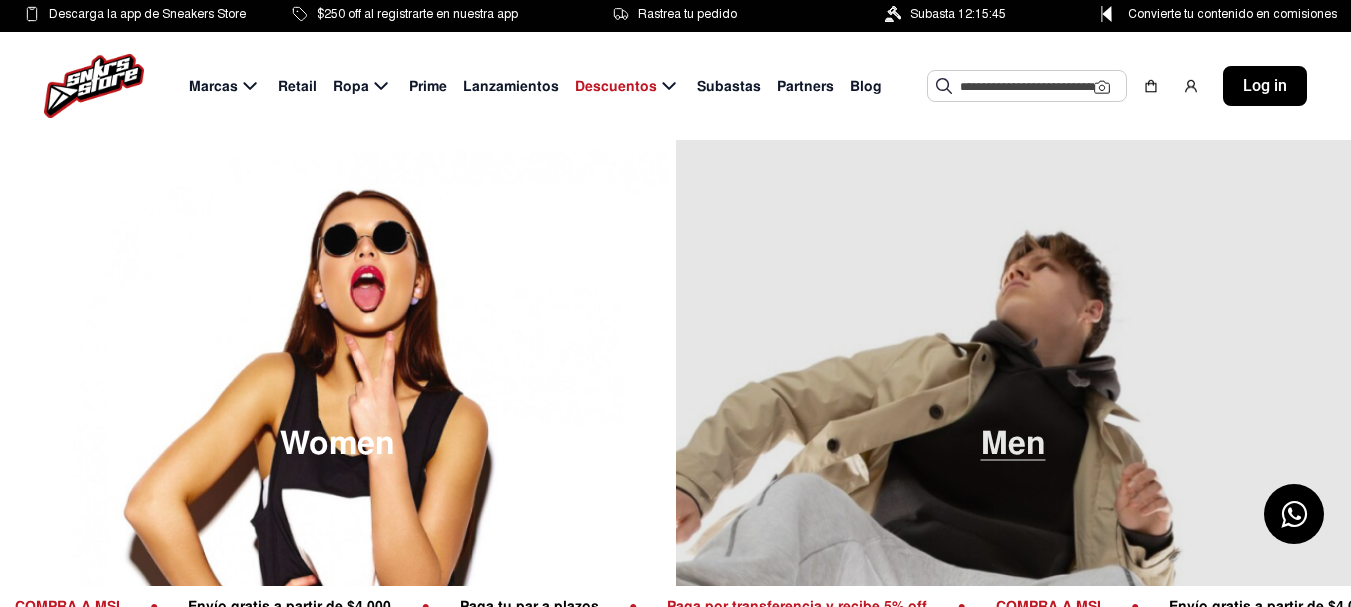 click 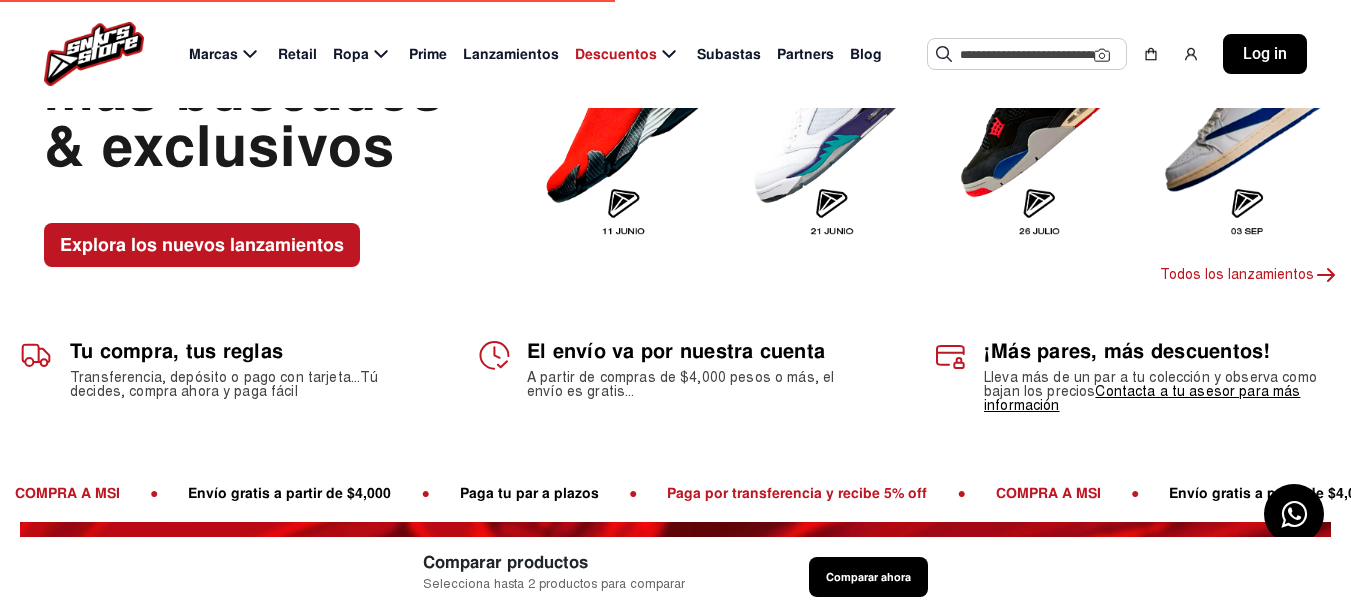 scroll, scrollTop: 100, scrollLeft: 0, axis: vertical 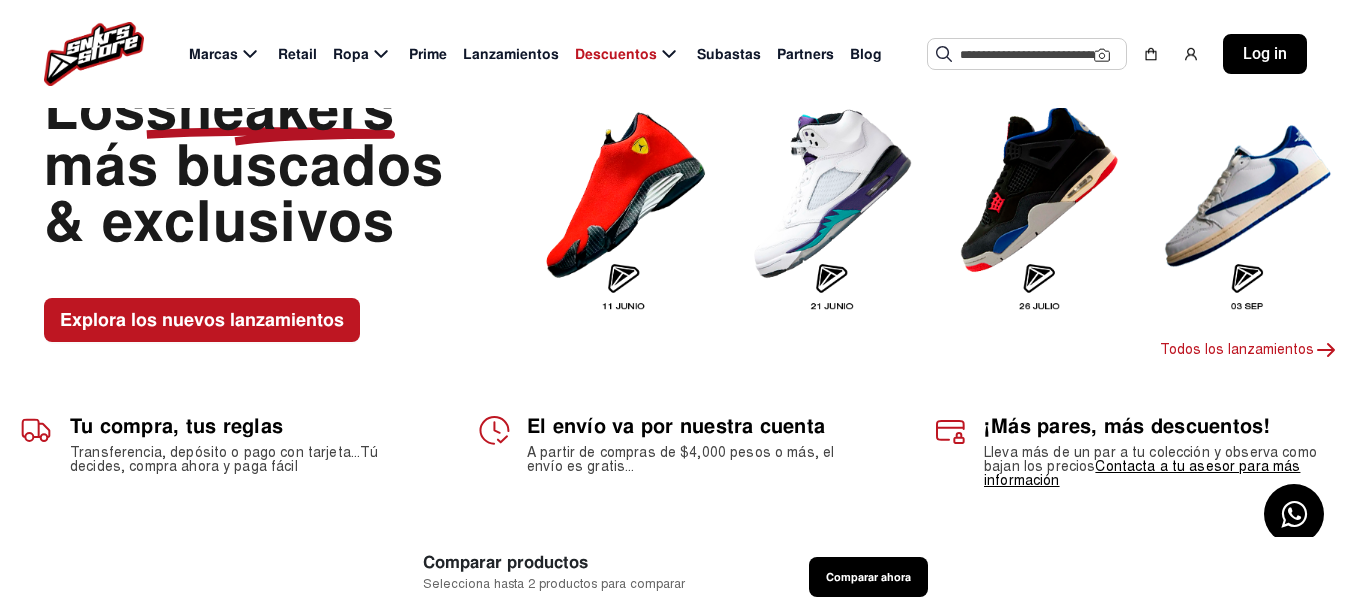 click at bounding box center [1247, 192] 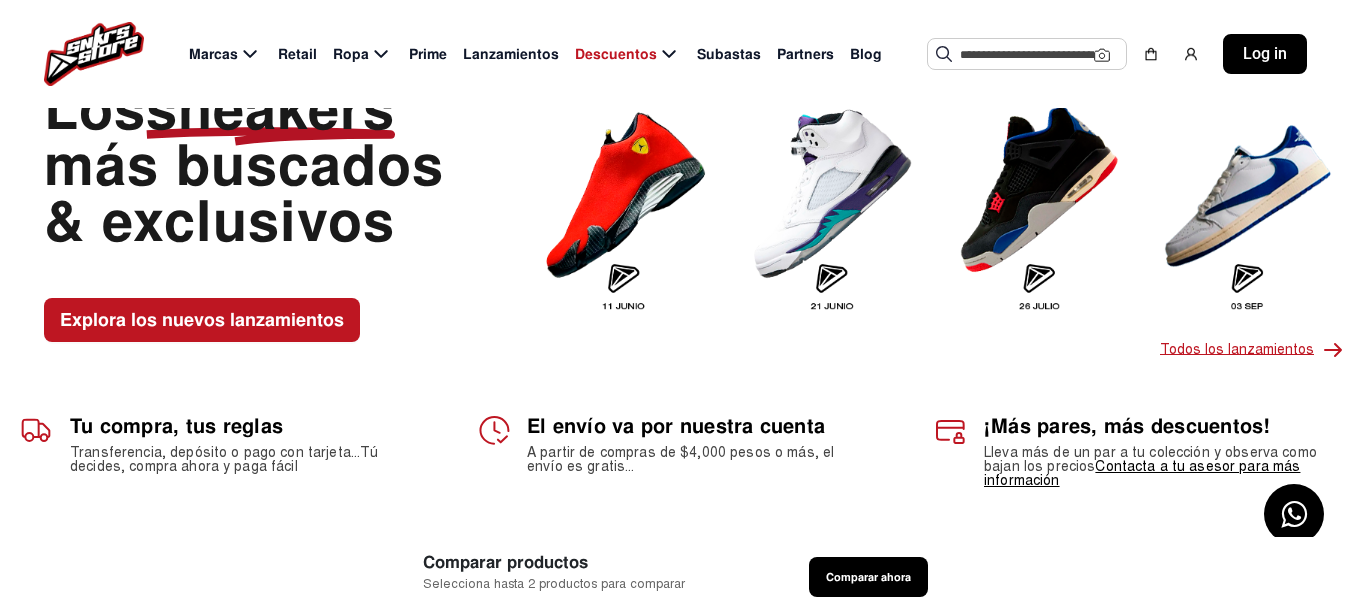 click on "Todos los lanzamientos" 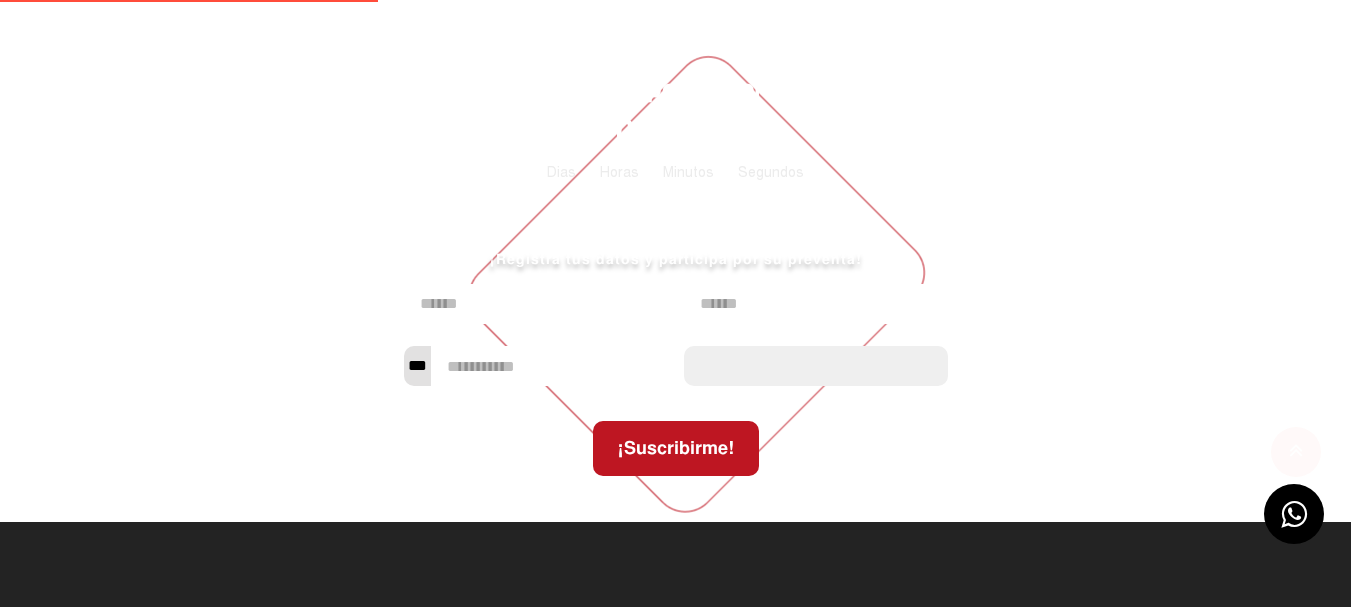 scroll, scrollTop: 0, scrollLeft: 0, axis: both 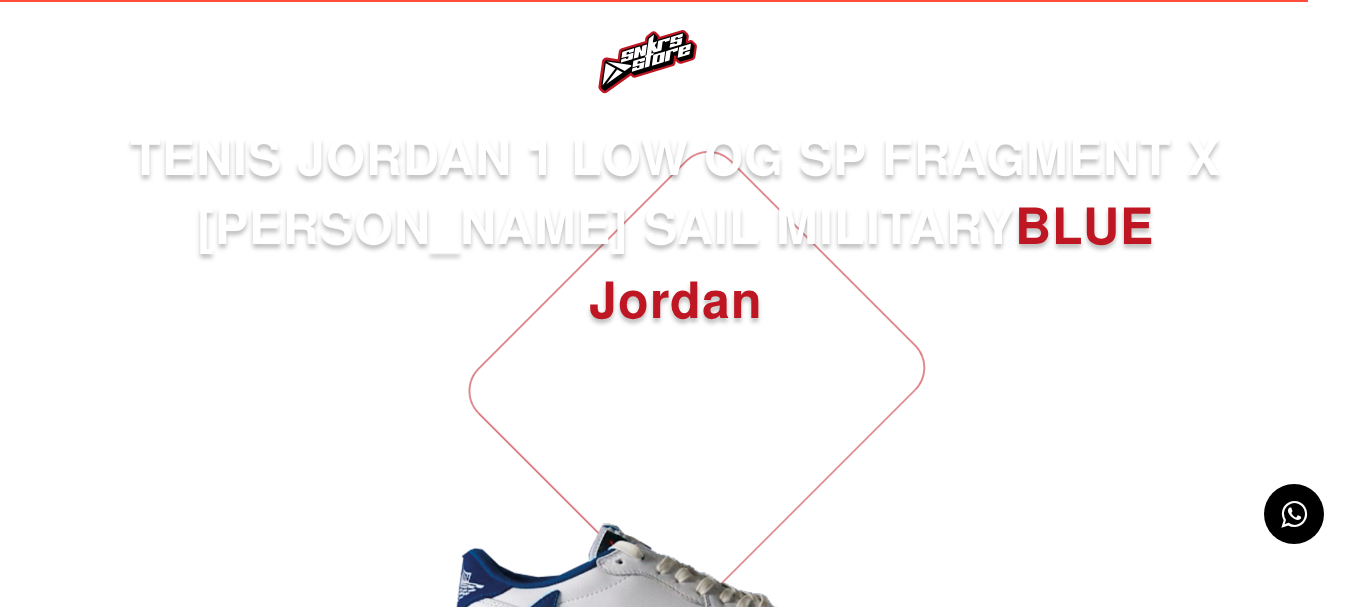 select 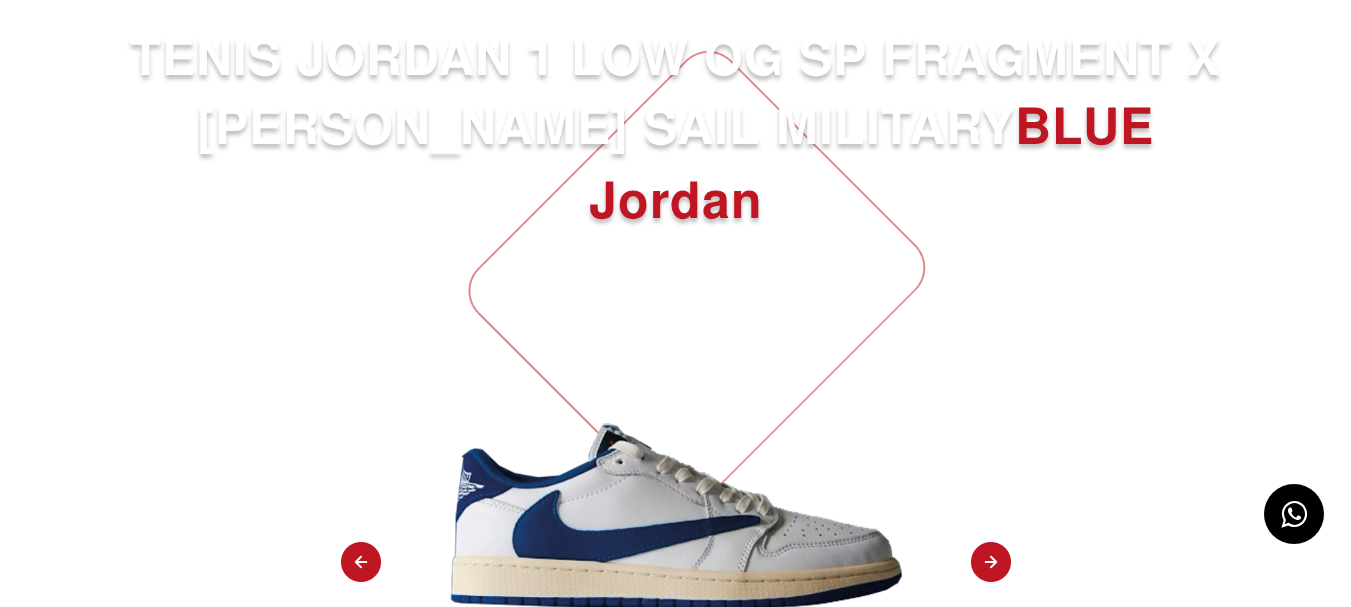 scroll, scrollTop: 0, scrollLeft: 0, axis: both 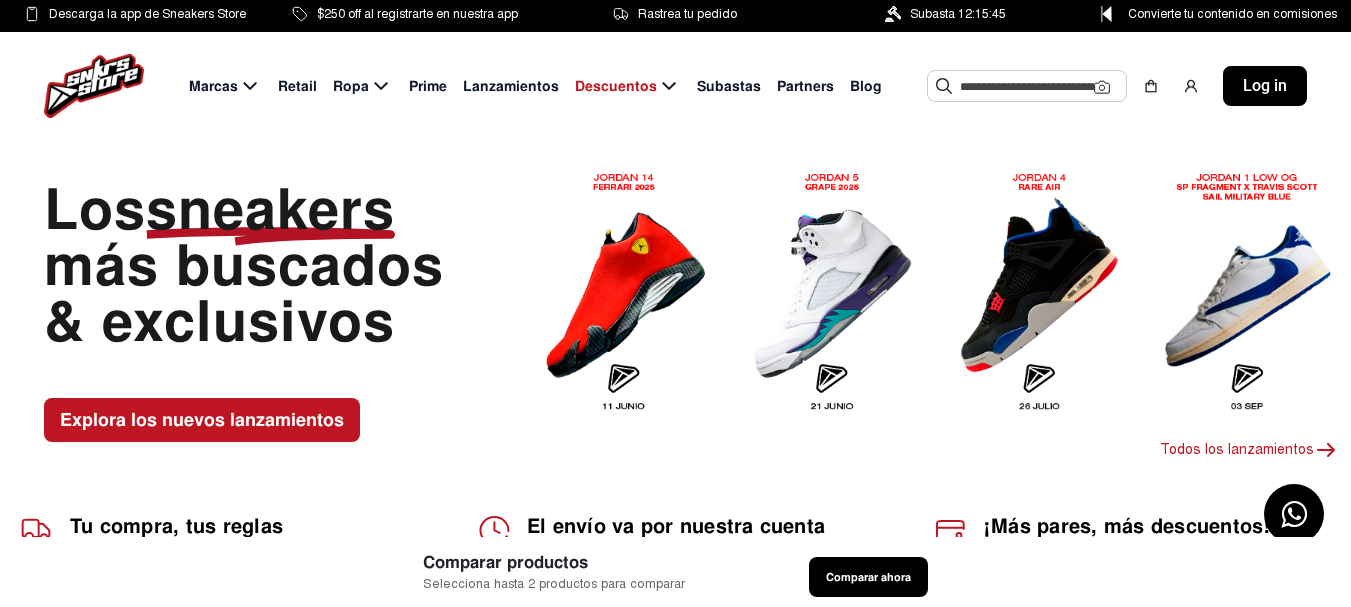 click 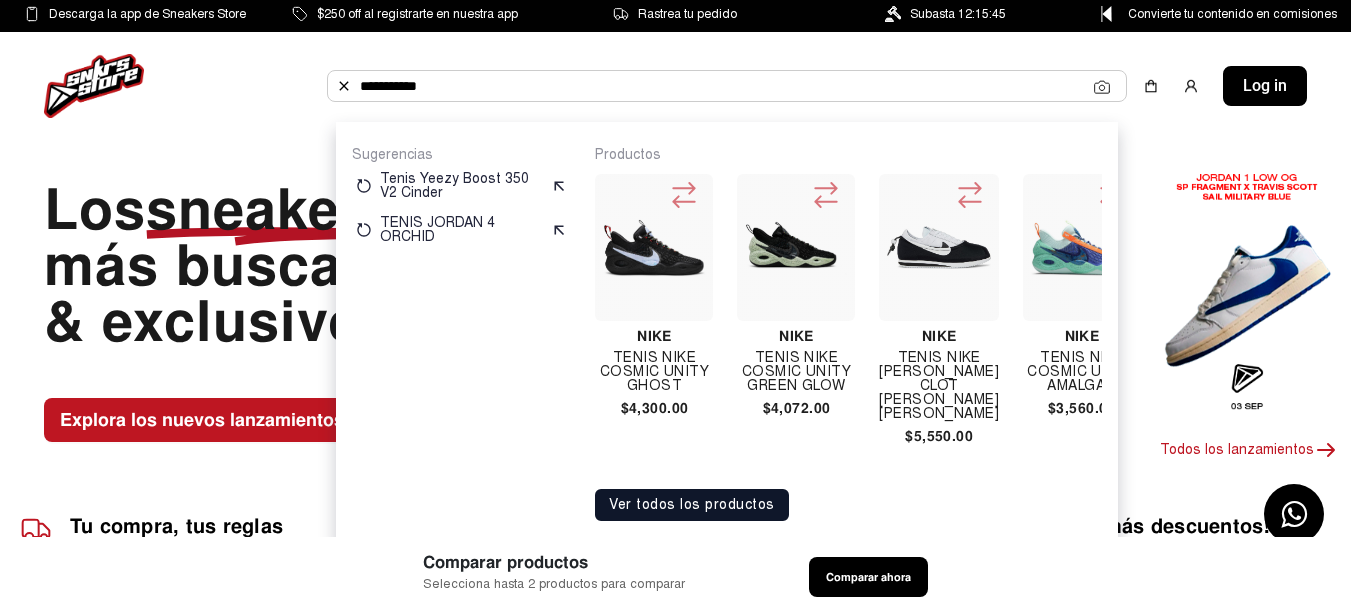 type on "**********" 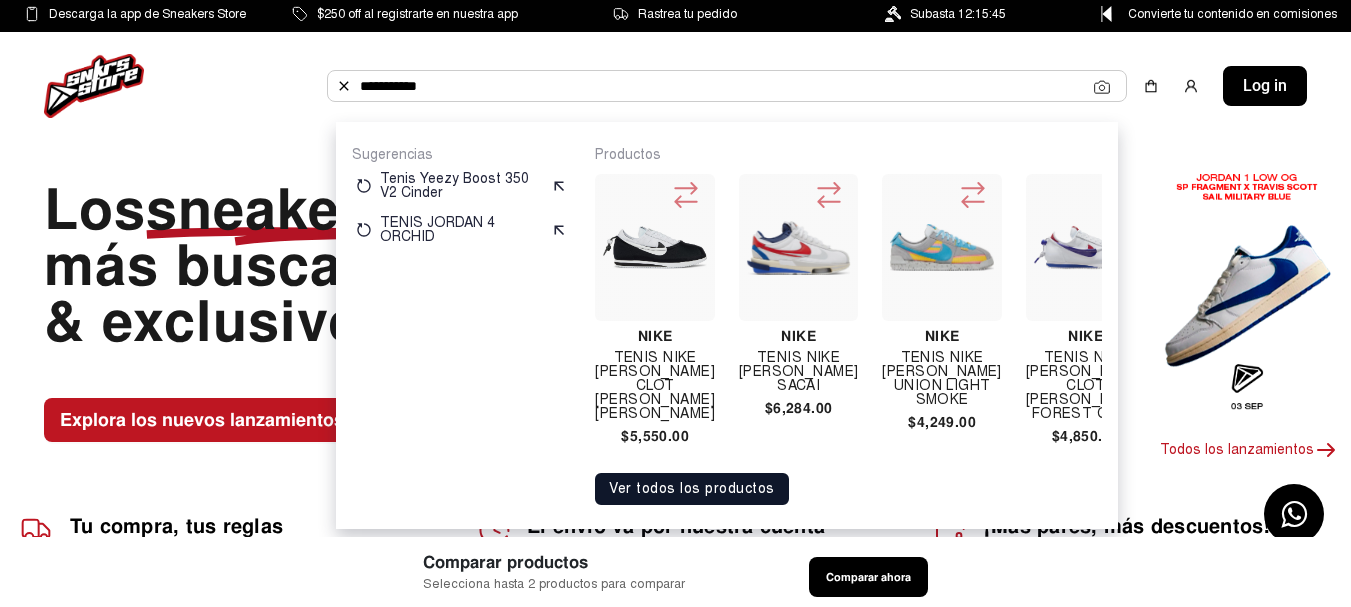click on "**********" 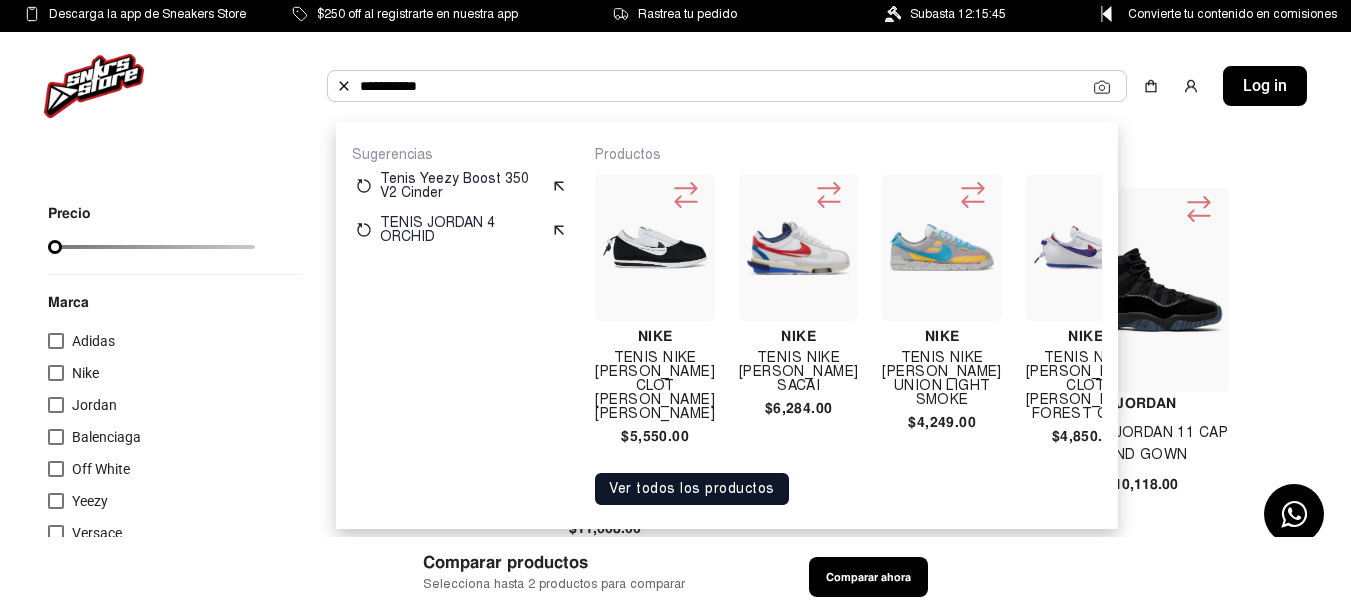click on "Adidas" at bounding box center (174, 345) 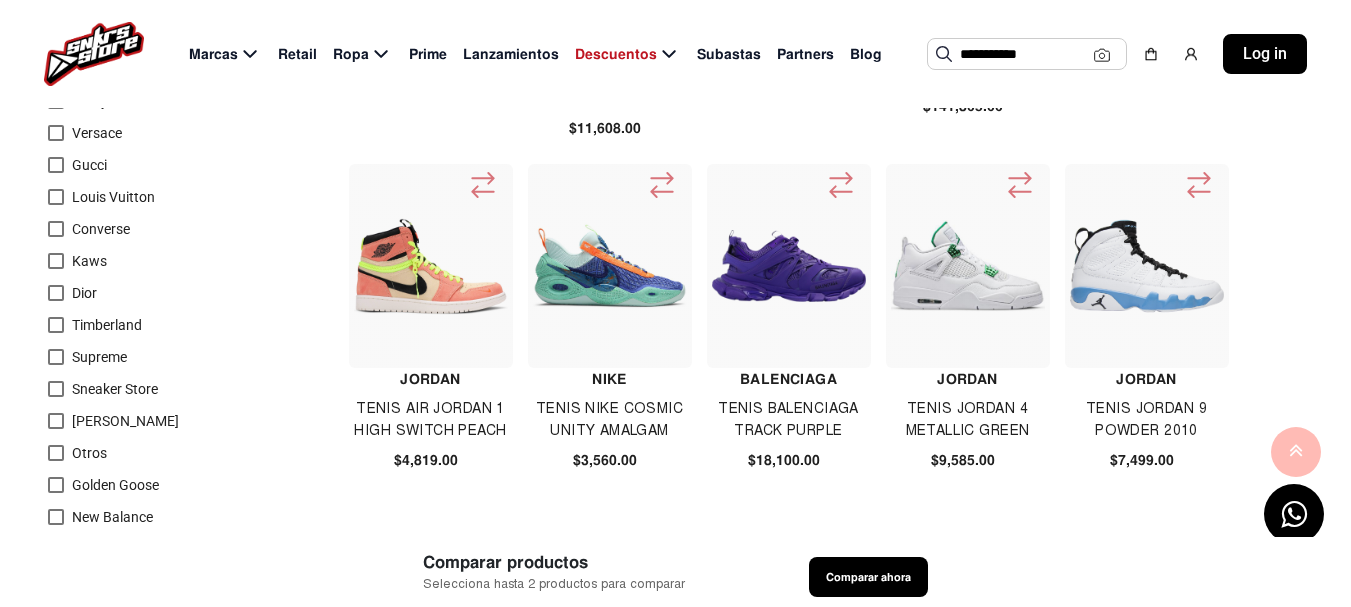 scroll, scrollTop: 0, scrollLeft: 0, axis: both 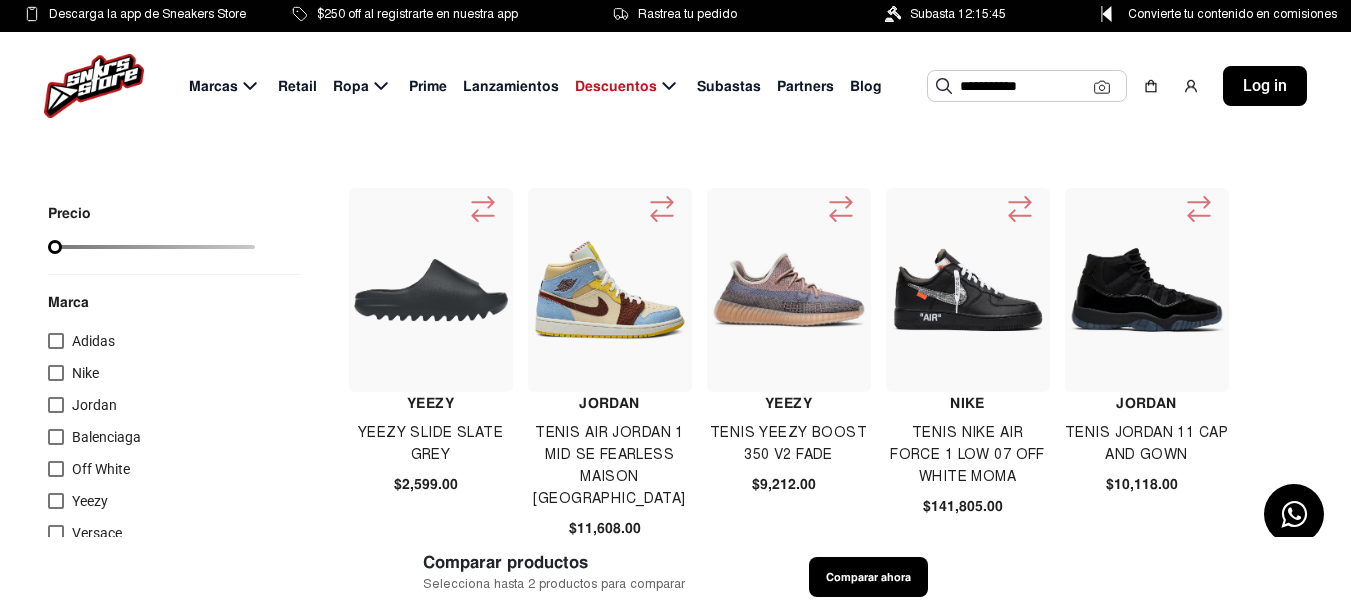 click on "**********" 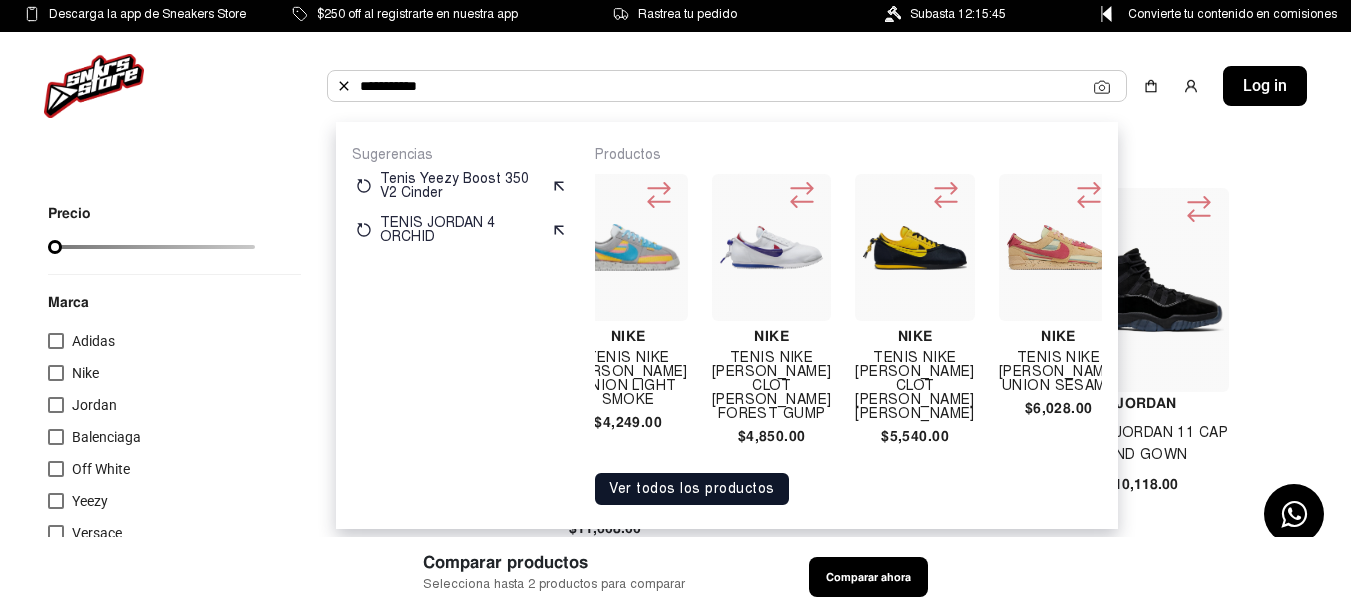 scroll, scrollTop: 0, scrollLeft: 283, axis: horizontal 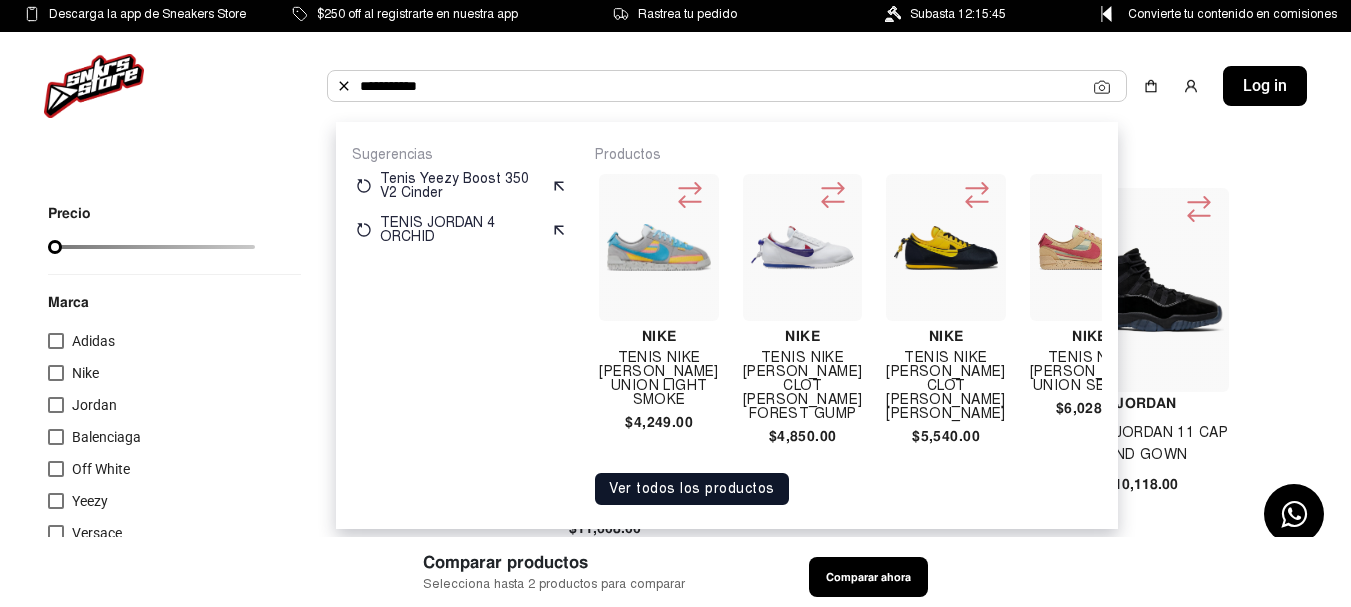 click 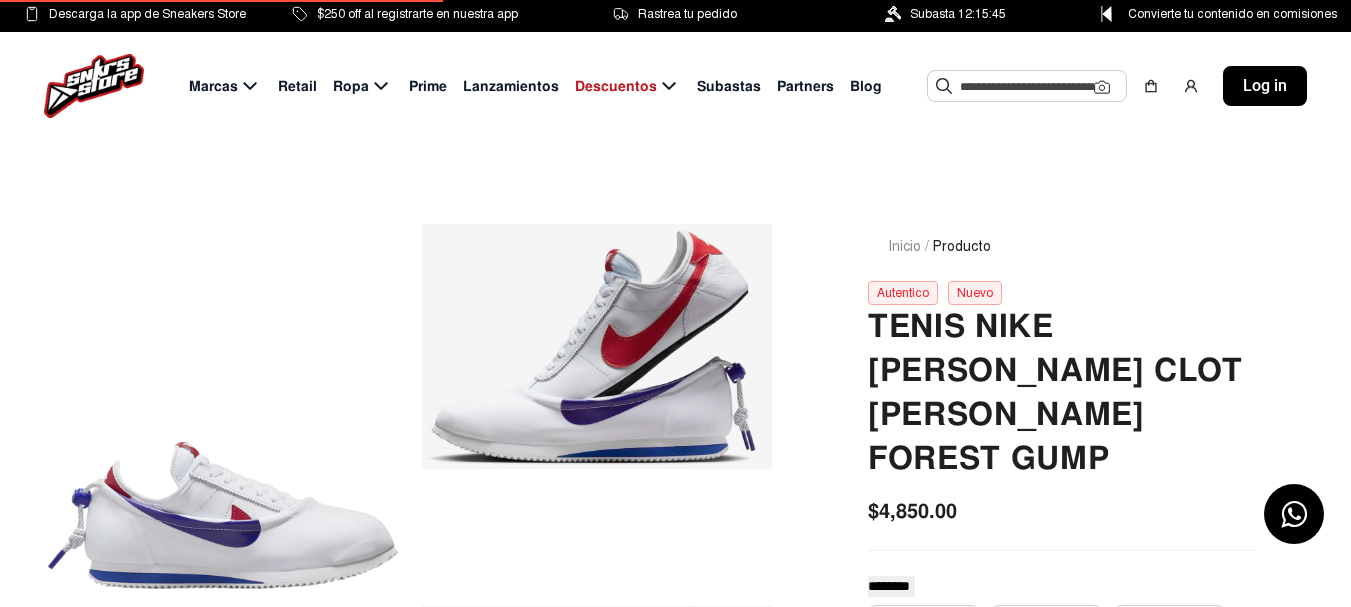 scroll, scrollTop: 0, scrollLeft: 0, axis: both 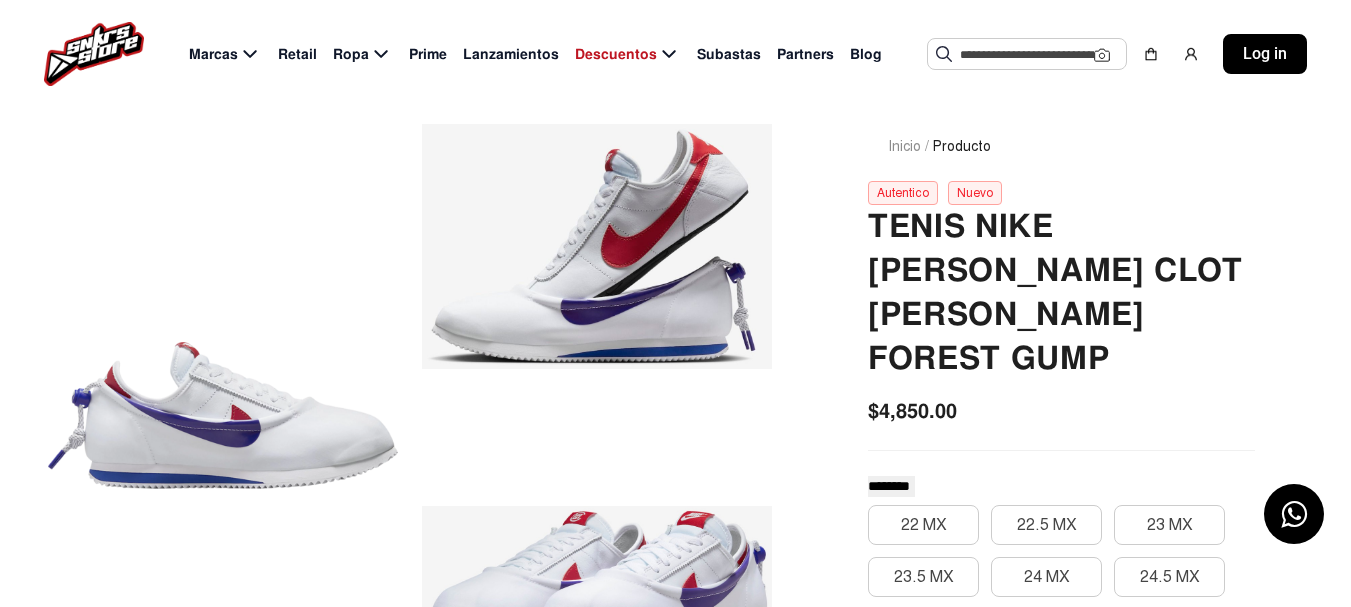 click 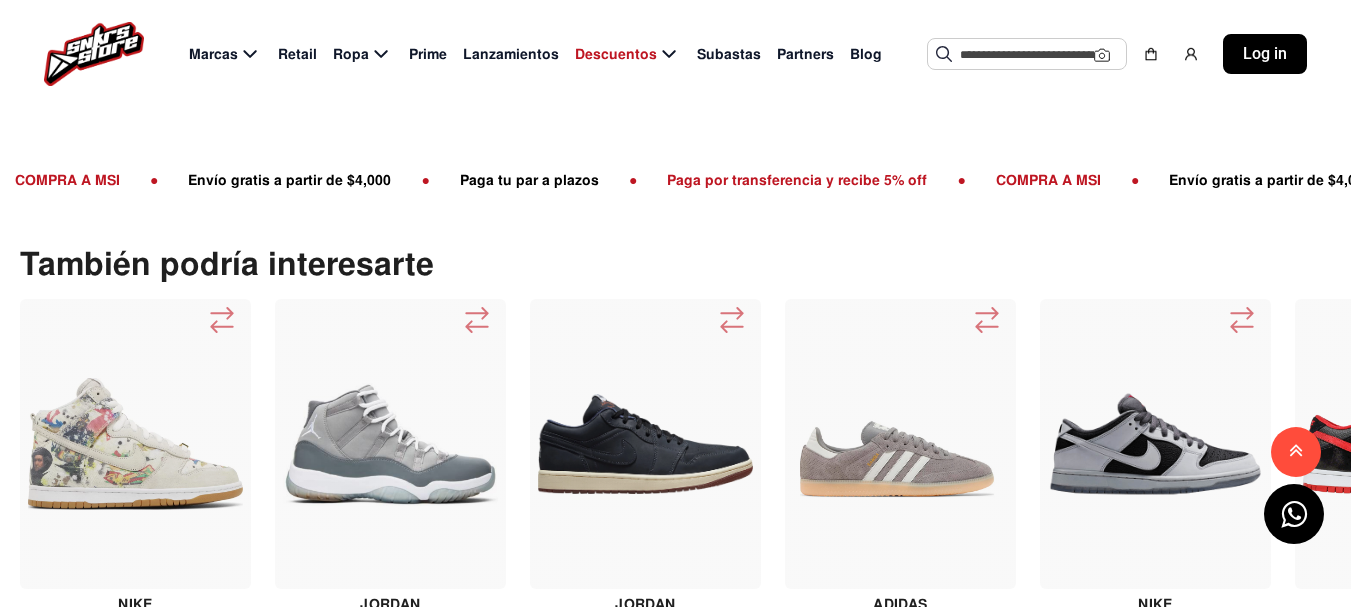 scroll, scrollTop: 2300, scrollLeft: 0, axis: vertical 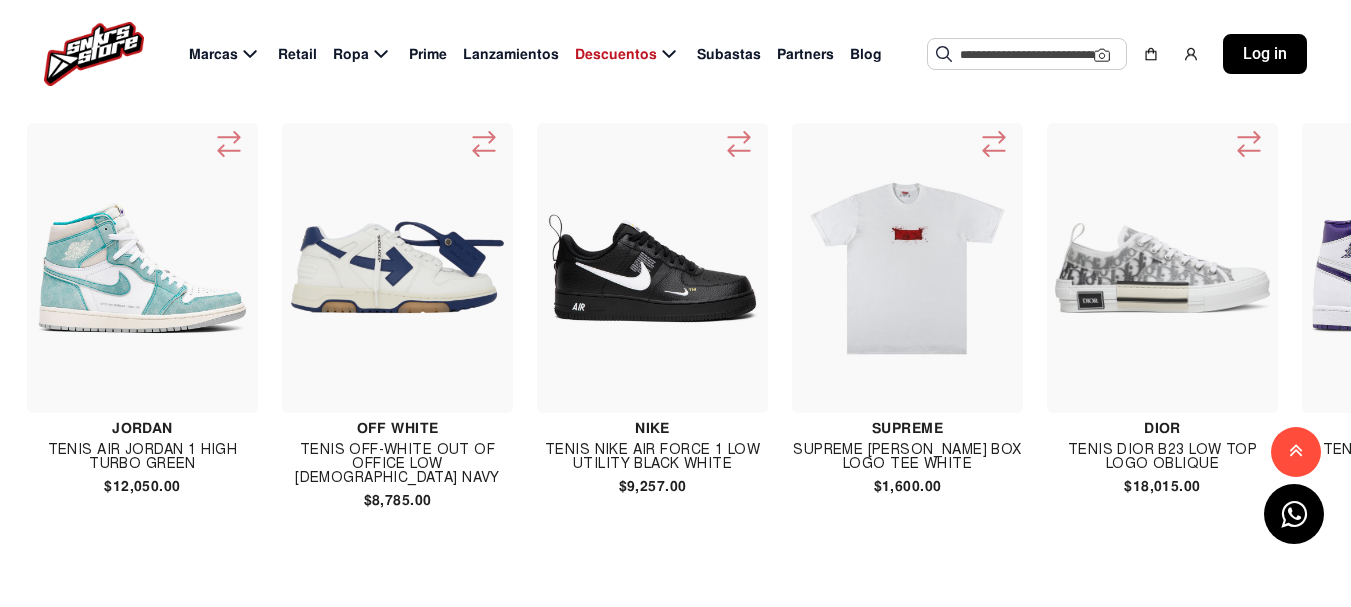 click 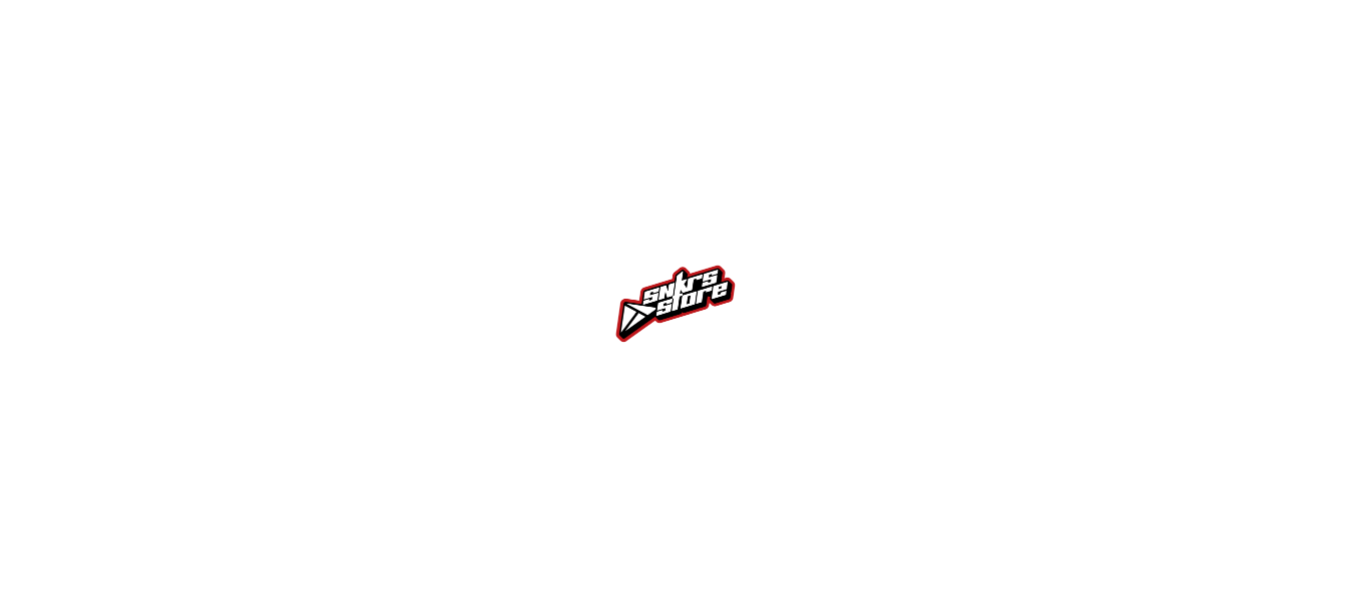scroll, scrollTop: 0, scrollLeft: 0, axis: both 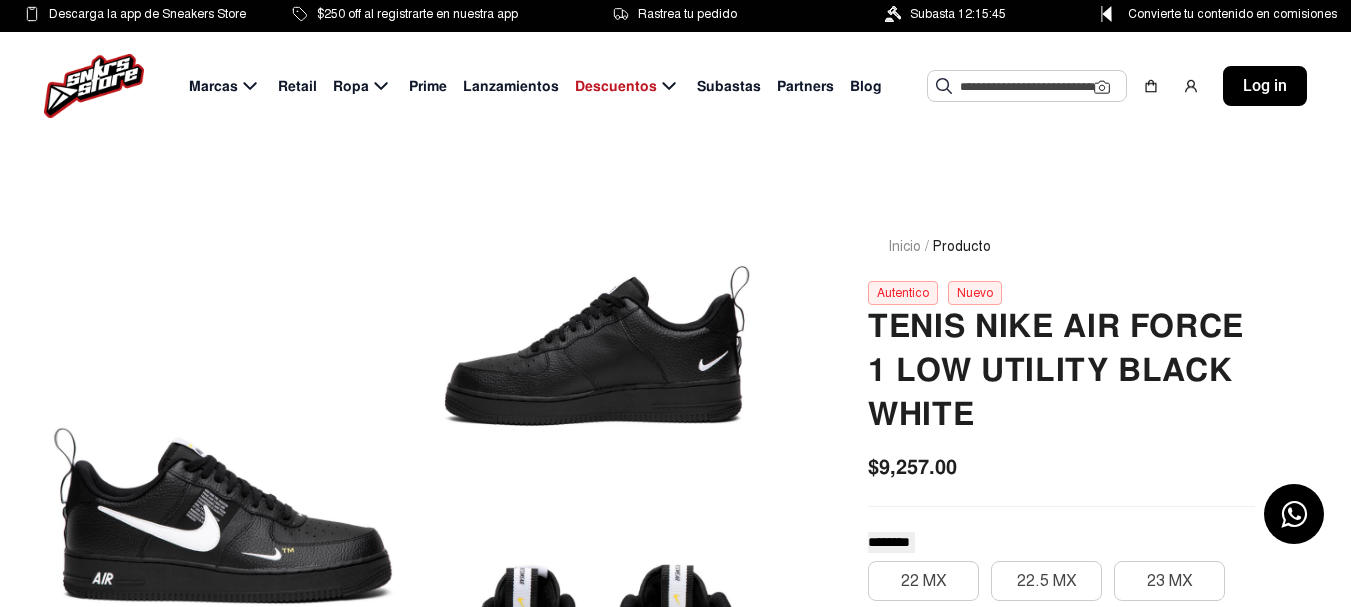 click 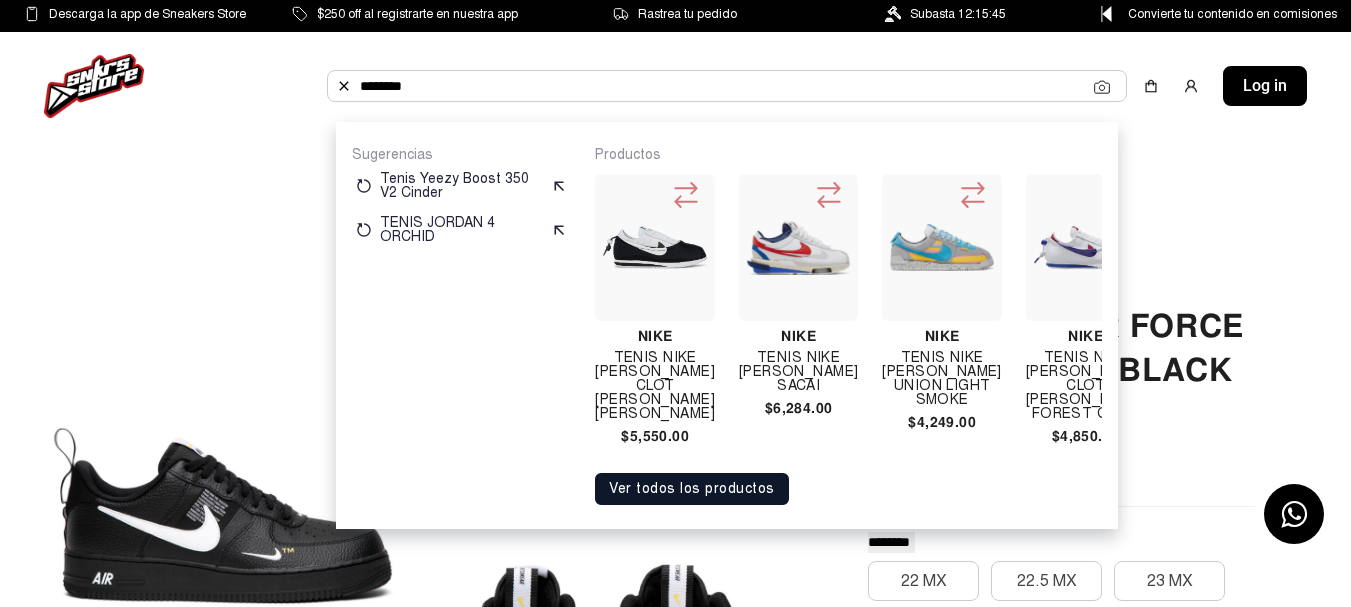 type on "********" 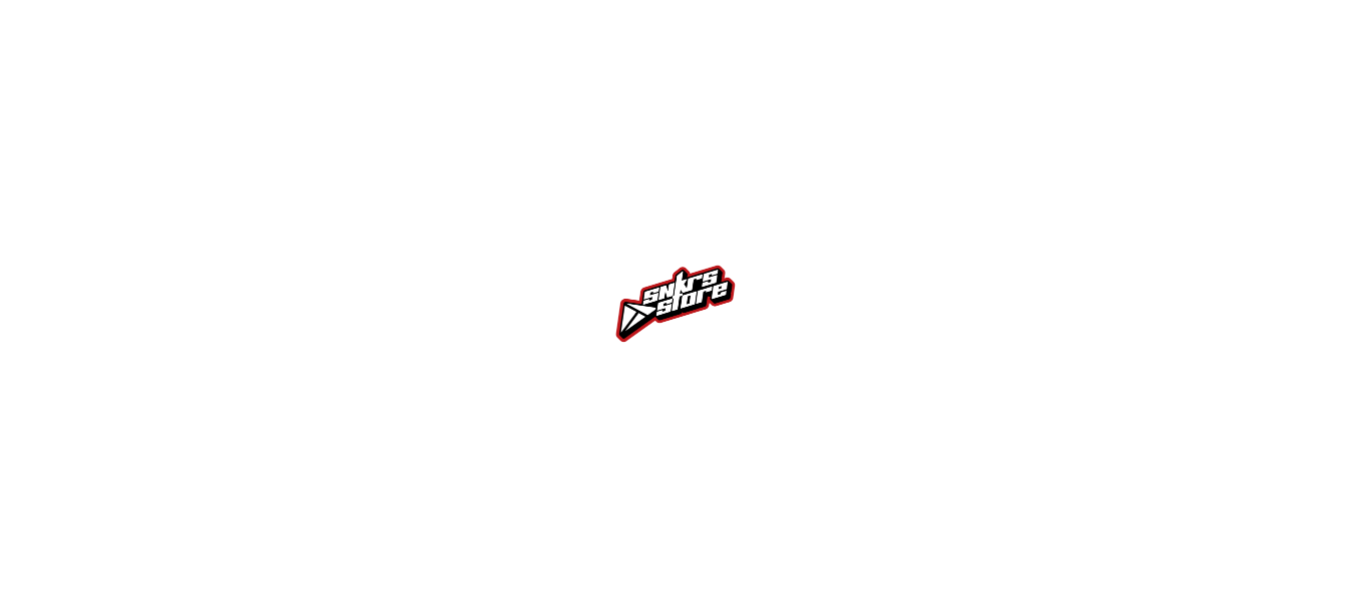 scroll, scrollTop: 0, scrollLeft: 0, axis: both 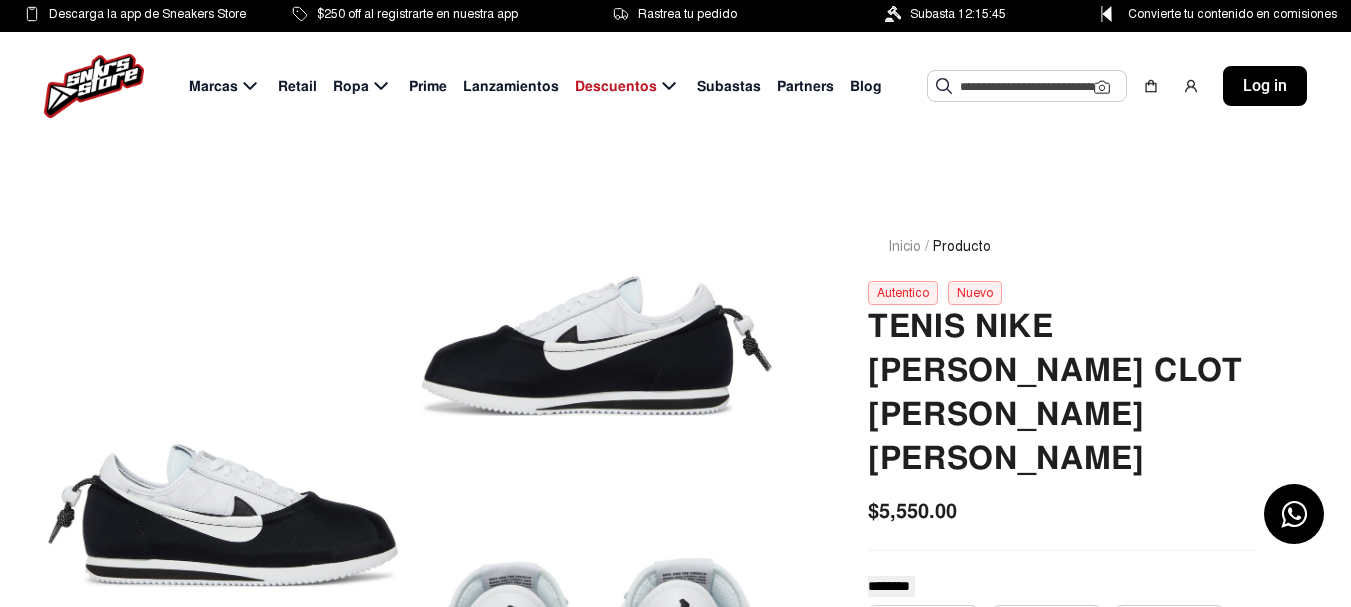 drag, startPoint x: 512, startPoint y: 374, endPoint x: 655, endPoint y: 406, distance: 146.53668 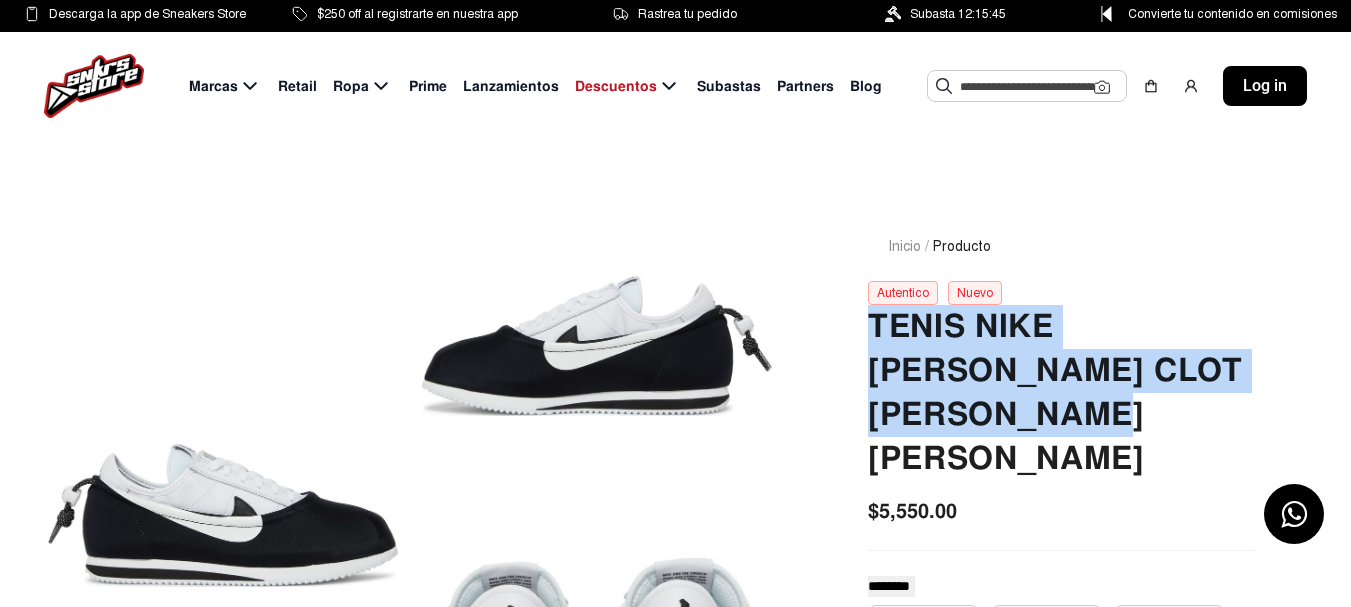 drag, startPoint x: 869, startPoint y: 323, endPoint x: 993, endPoint y: 425, distance: 160.56151 